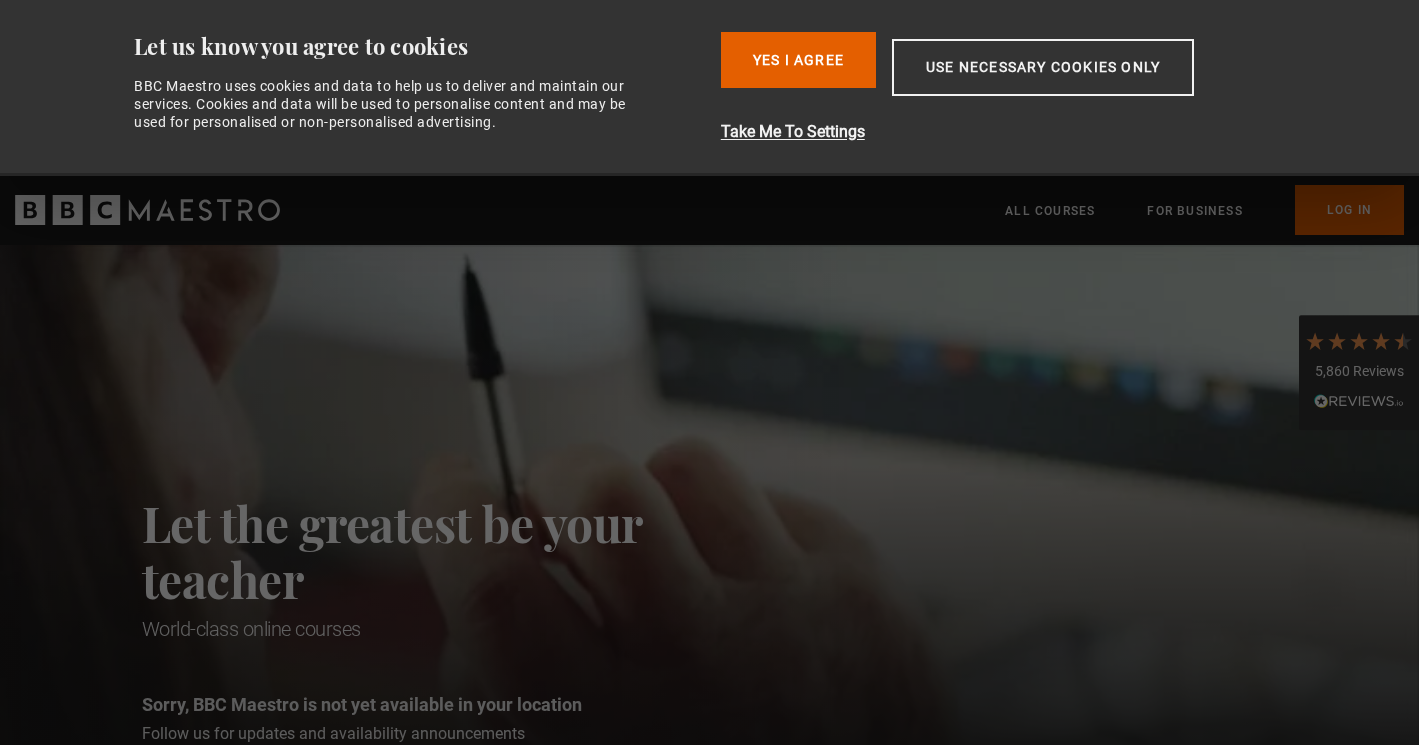scroll, scrollTop: 0, scrollLeft: 0, axis: both 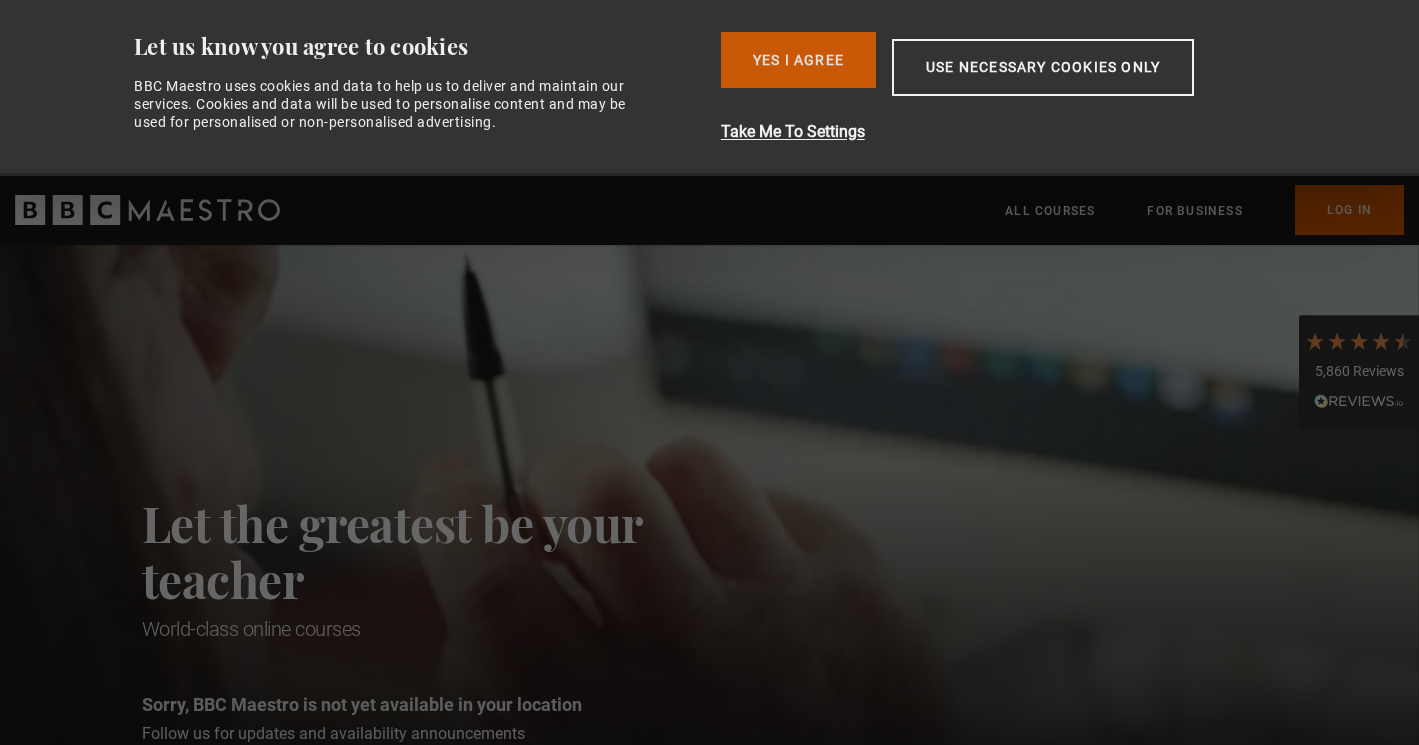click on "Yes I Agree" at bounding box center (798, 60) 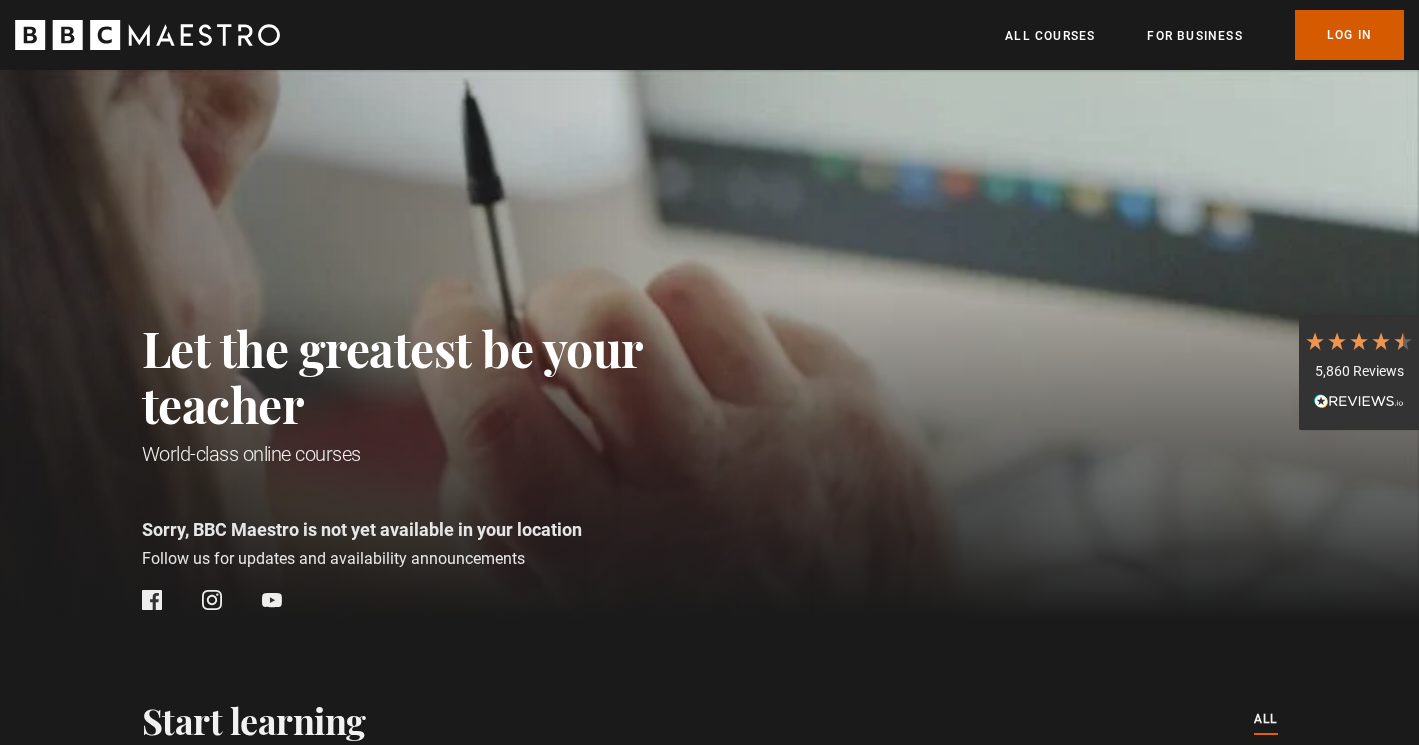 click on "Log In" at bounding box center (1349, 35) 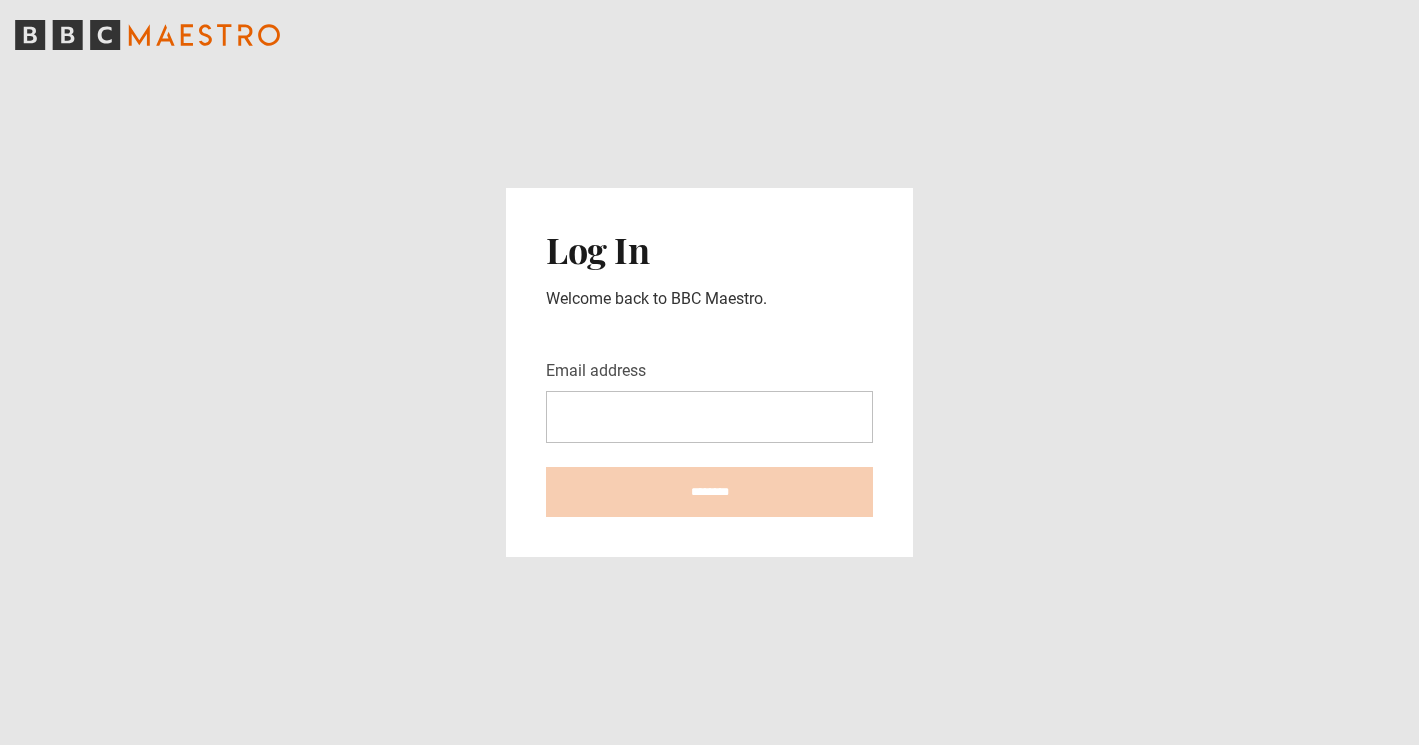 scroll, scrollTop: 0, scrollLeft: 0, axis: both 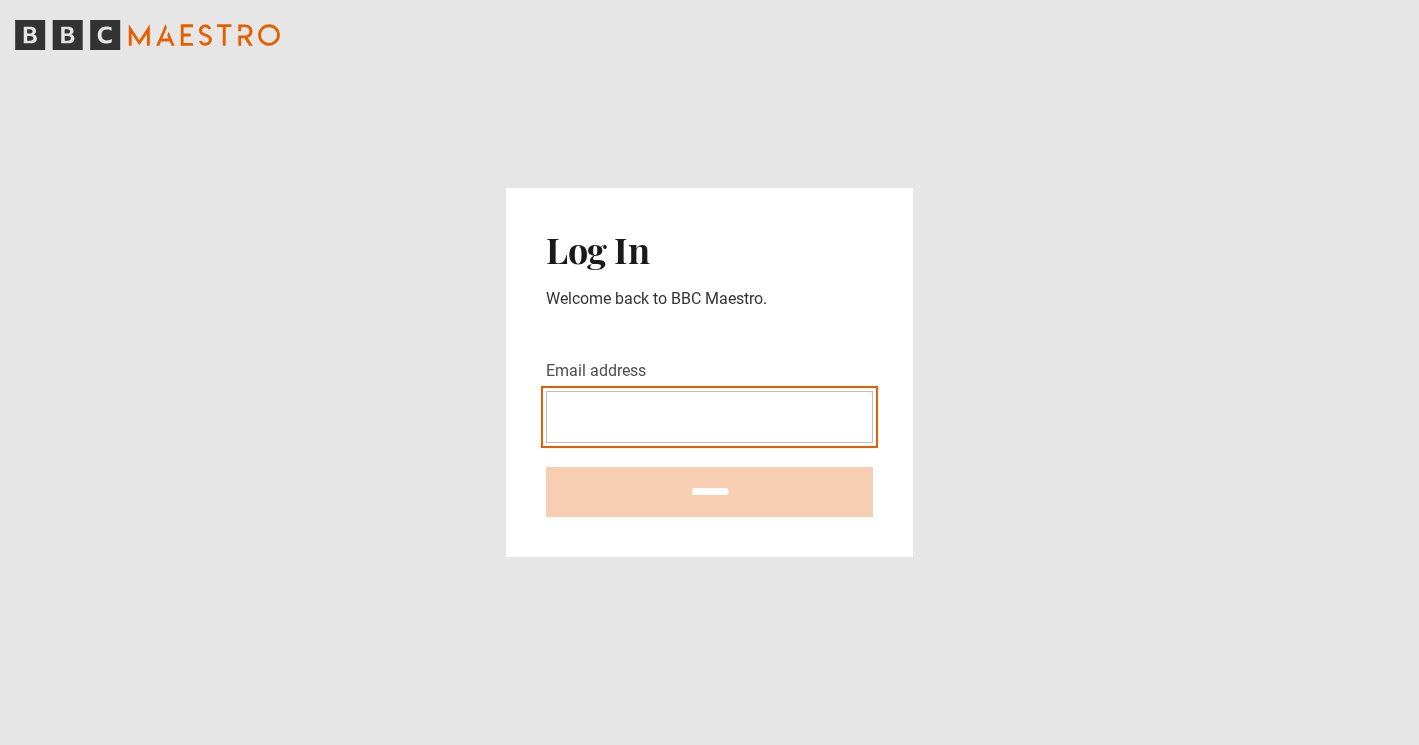 click on "Email address" at bounding box center [709, 417] 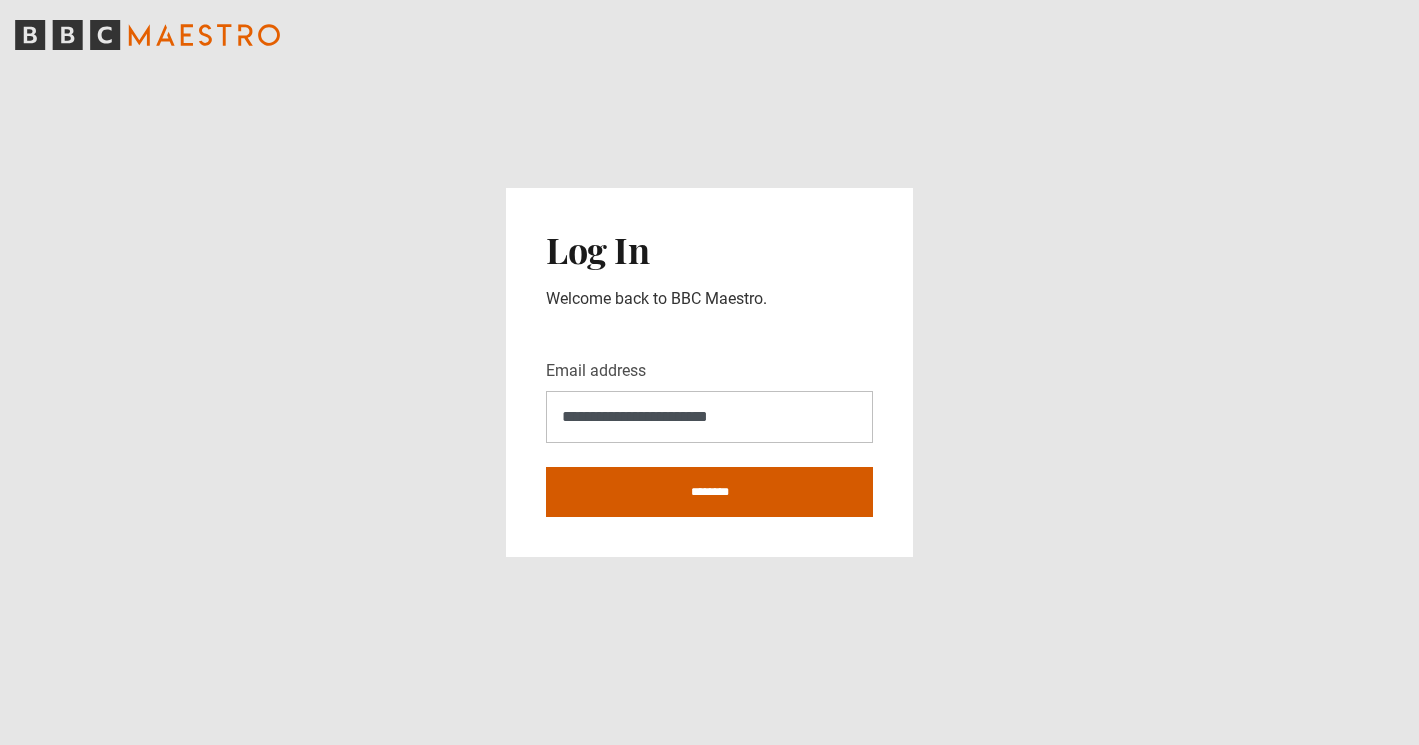 click on "********" at bounding box center [709, 492] 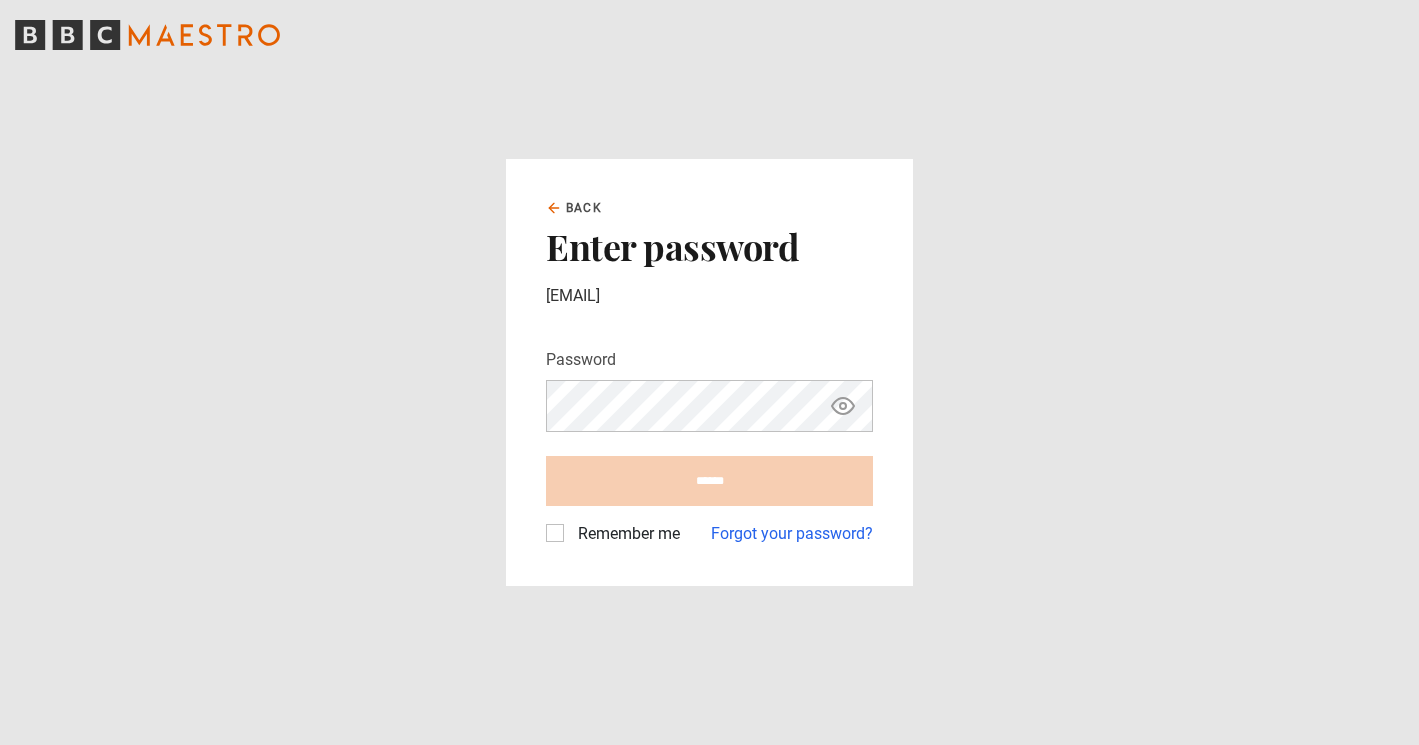 scroll, scrollTop: 0, scrollLeft: 0, axis: both 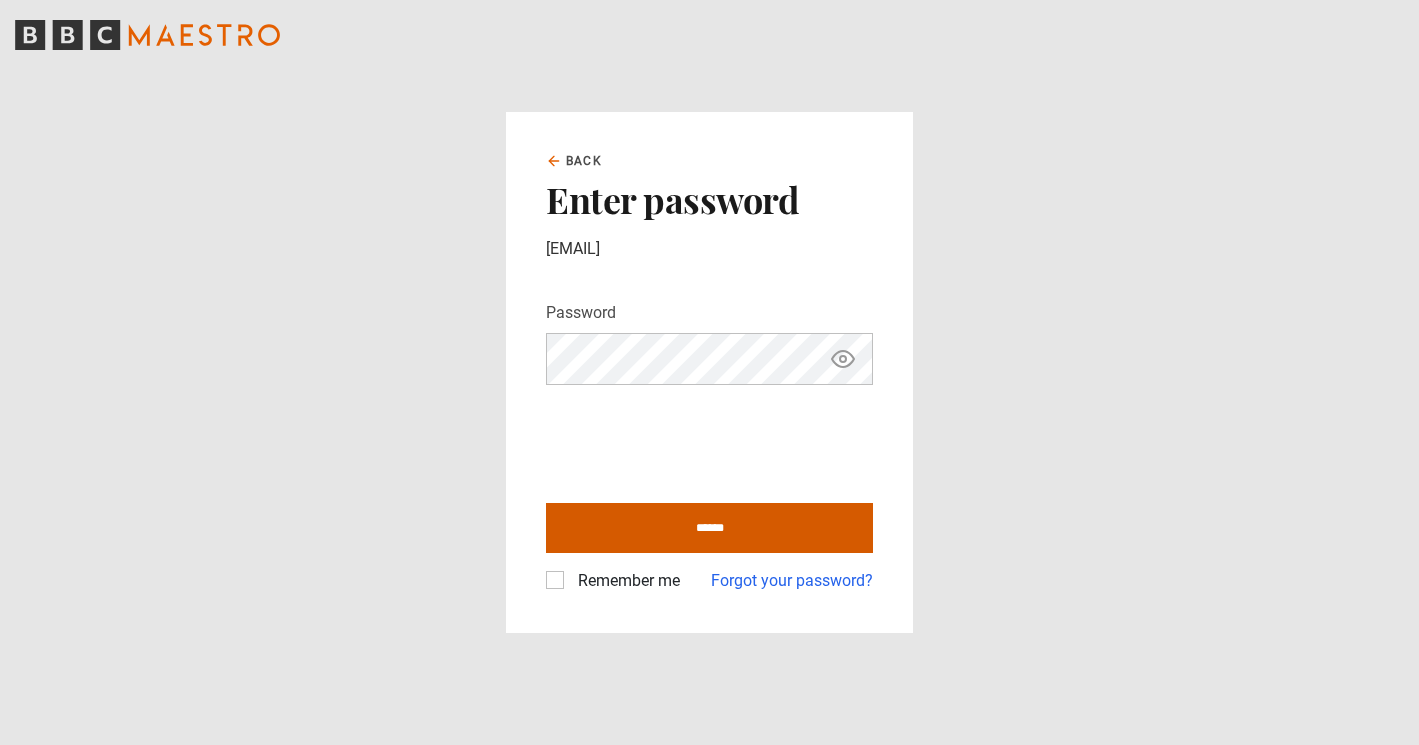 click on "******" at bounding box center (709, 528) 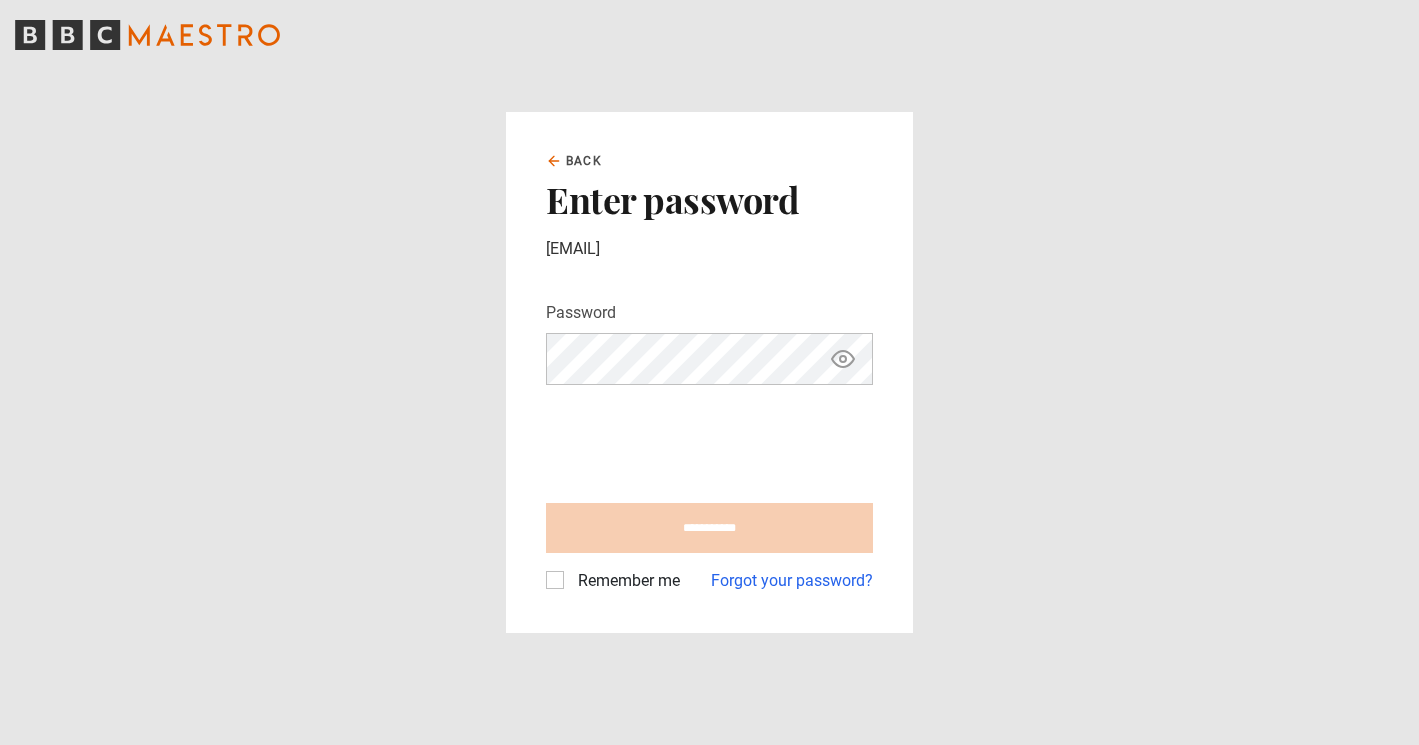 click on "Remember me" at bounding box center (625, 581) 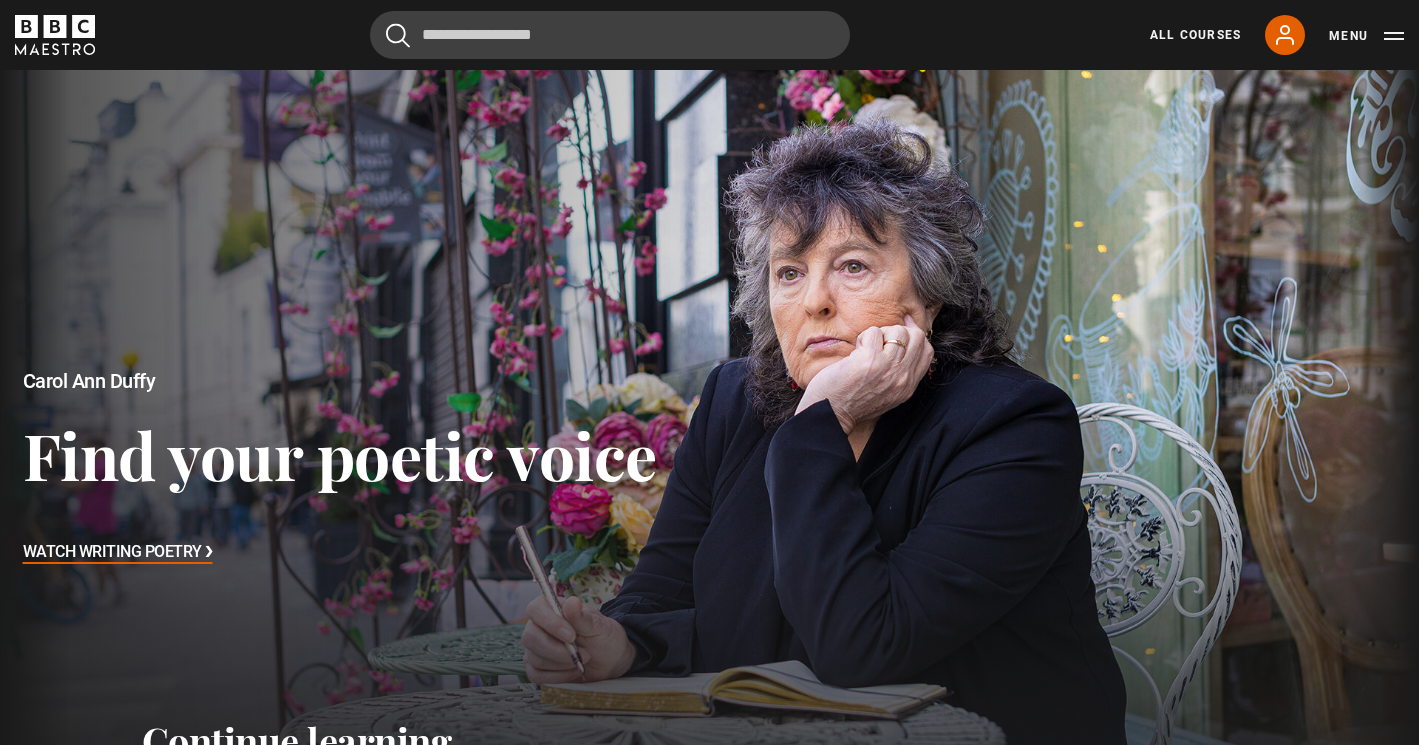 scroll, scrollTop: 0, scrollLeft: 0, axis: both 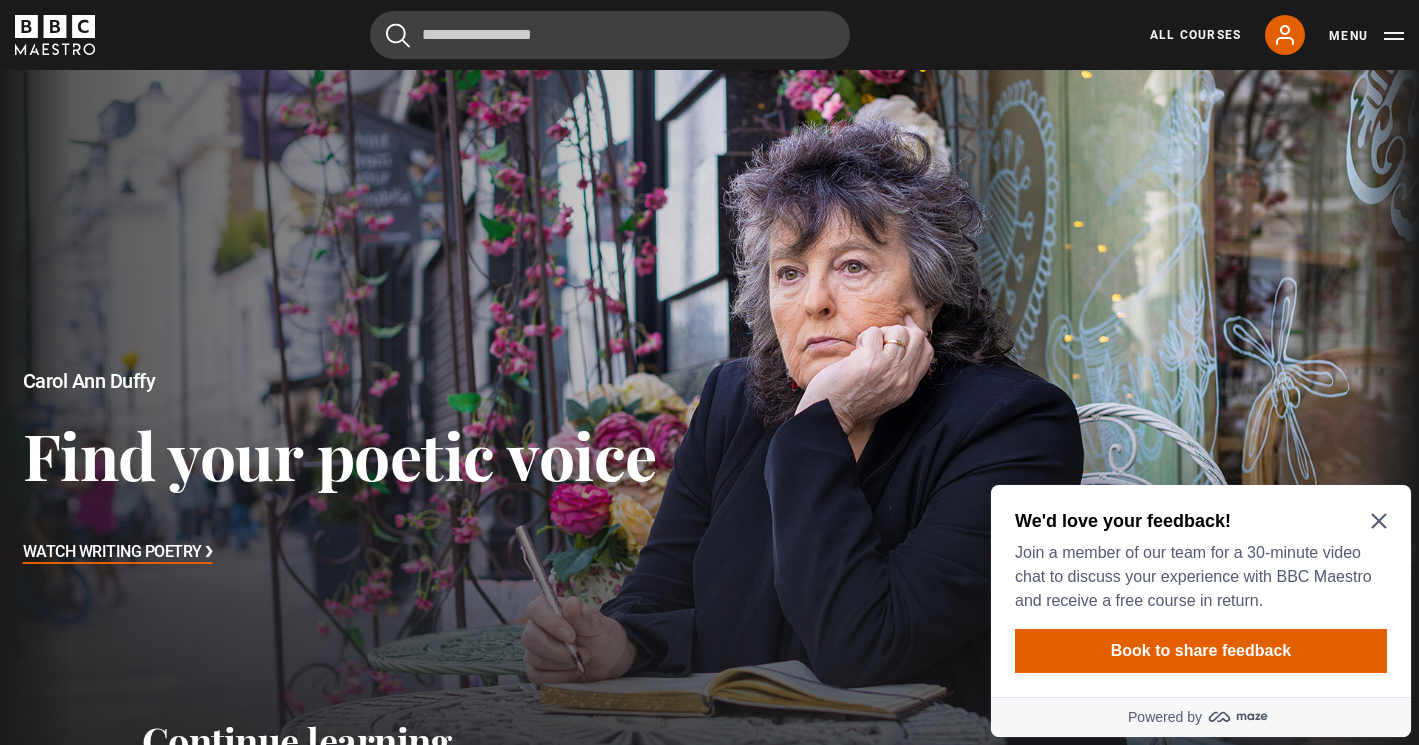 click on "We'd love your feedback!" at bounding box center [1197, 521] 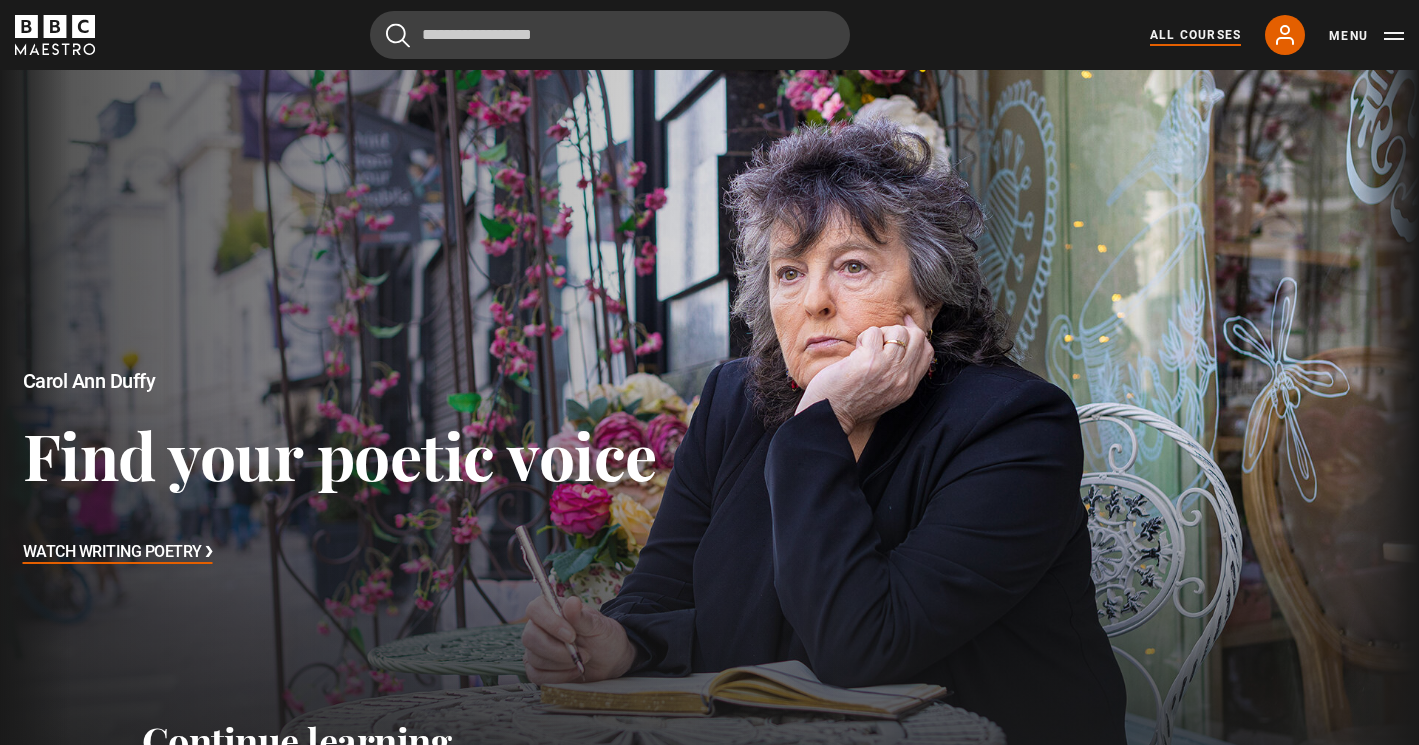 click on "All Courses" at bounding box center (1195, 35) 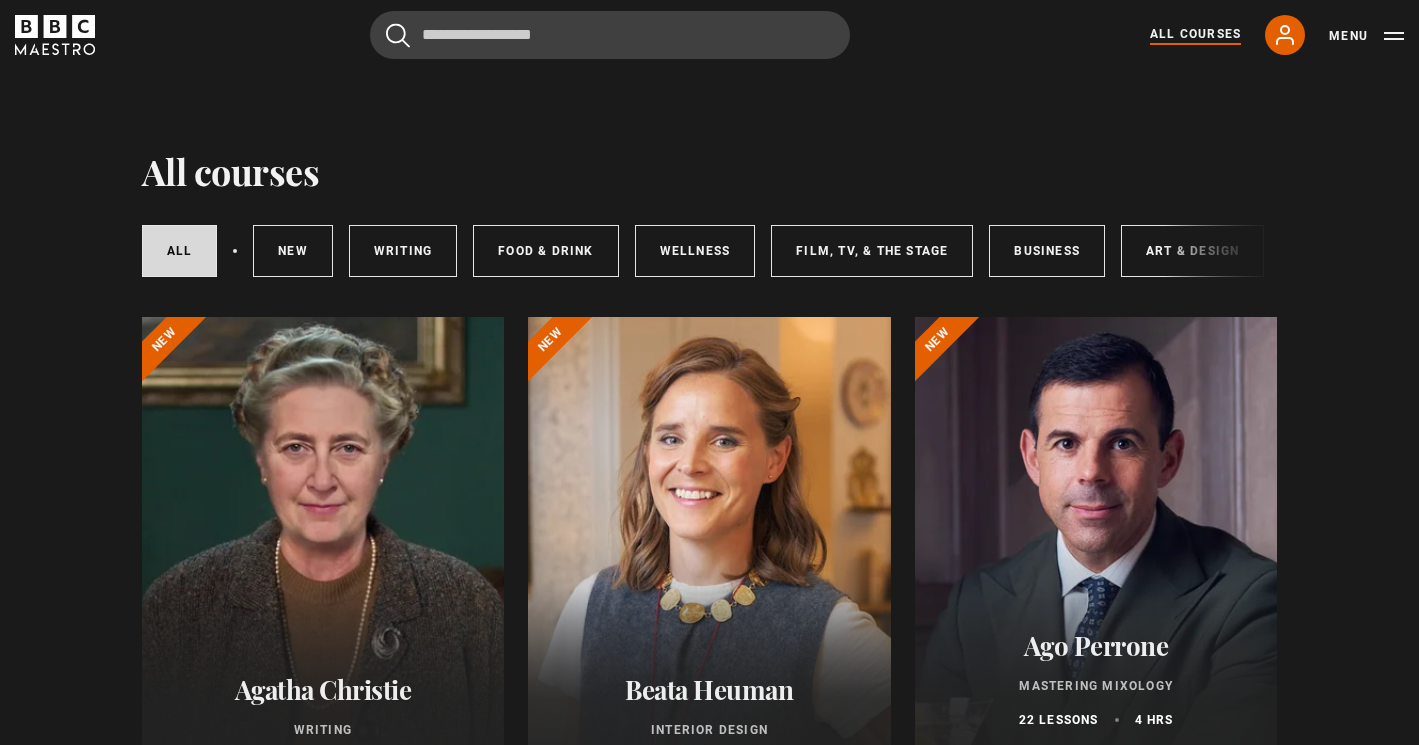 scroll, scrollTop: 0, scrollLeft: 0, axis: both 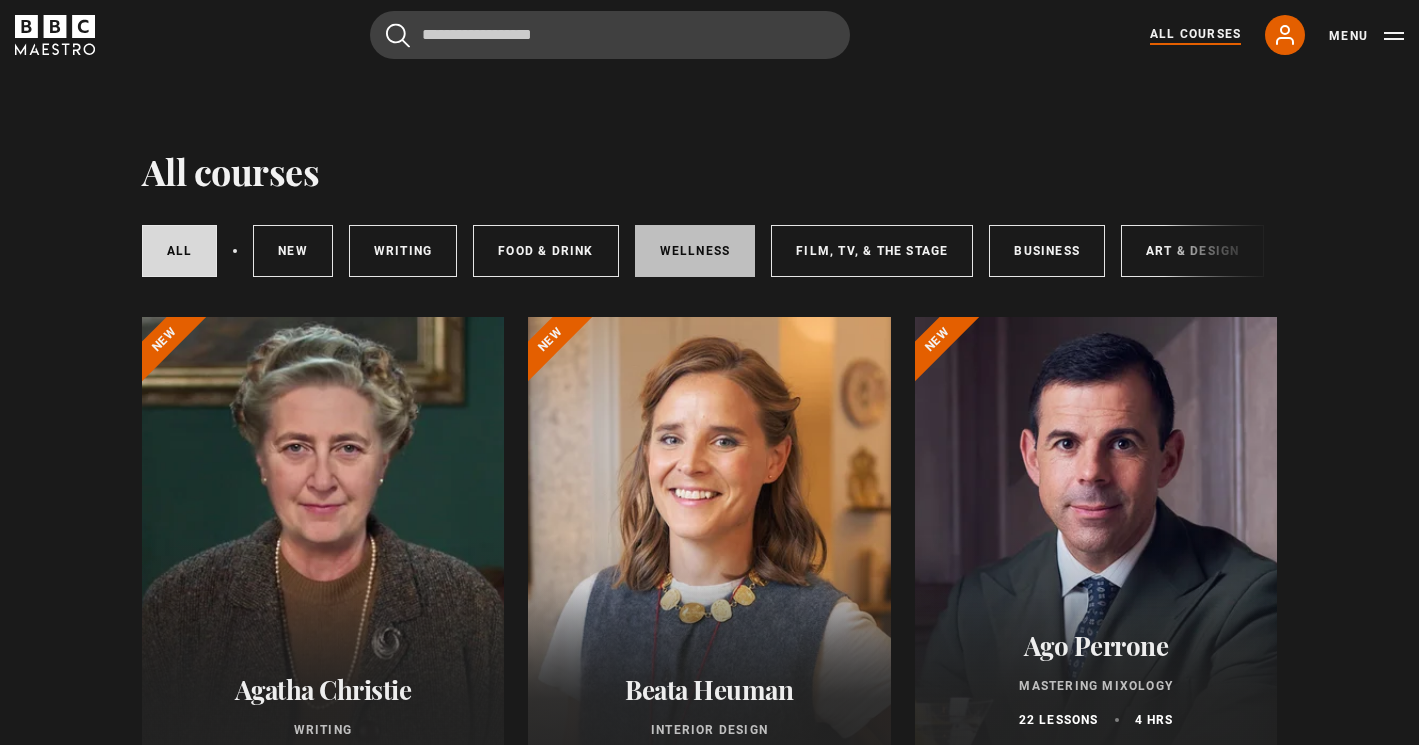 click on "Wellness" at bounding box center (695, 251) 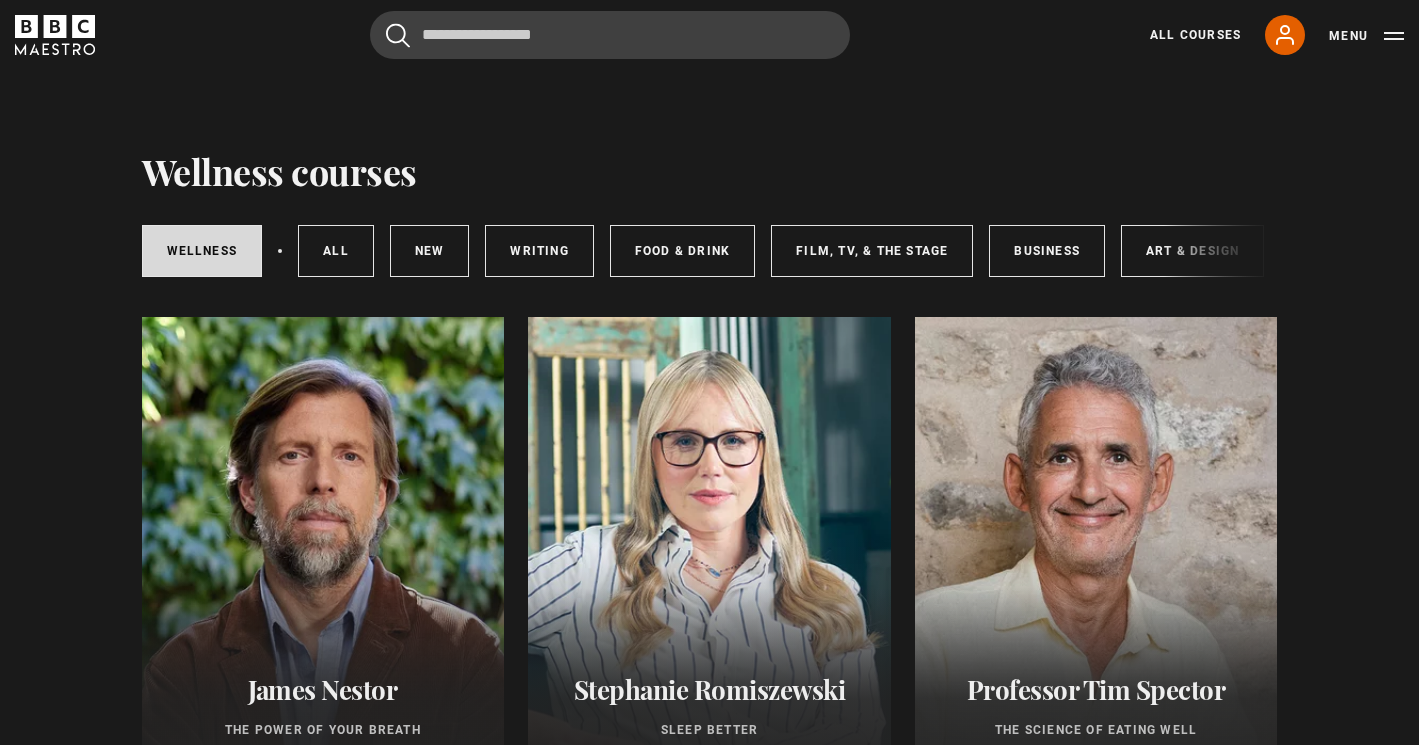 scroll, scrollTop: 0, scrollLeft: 0, axis: both 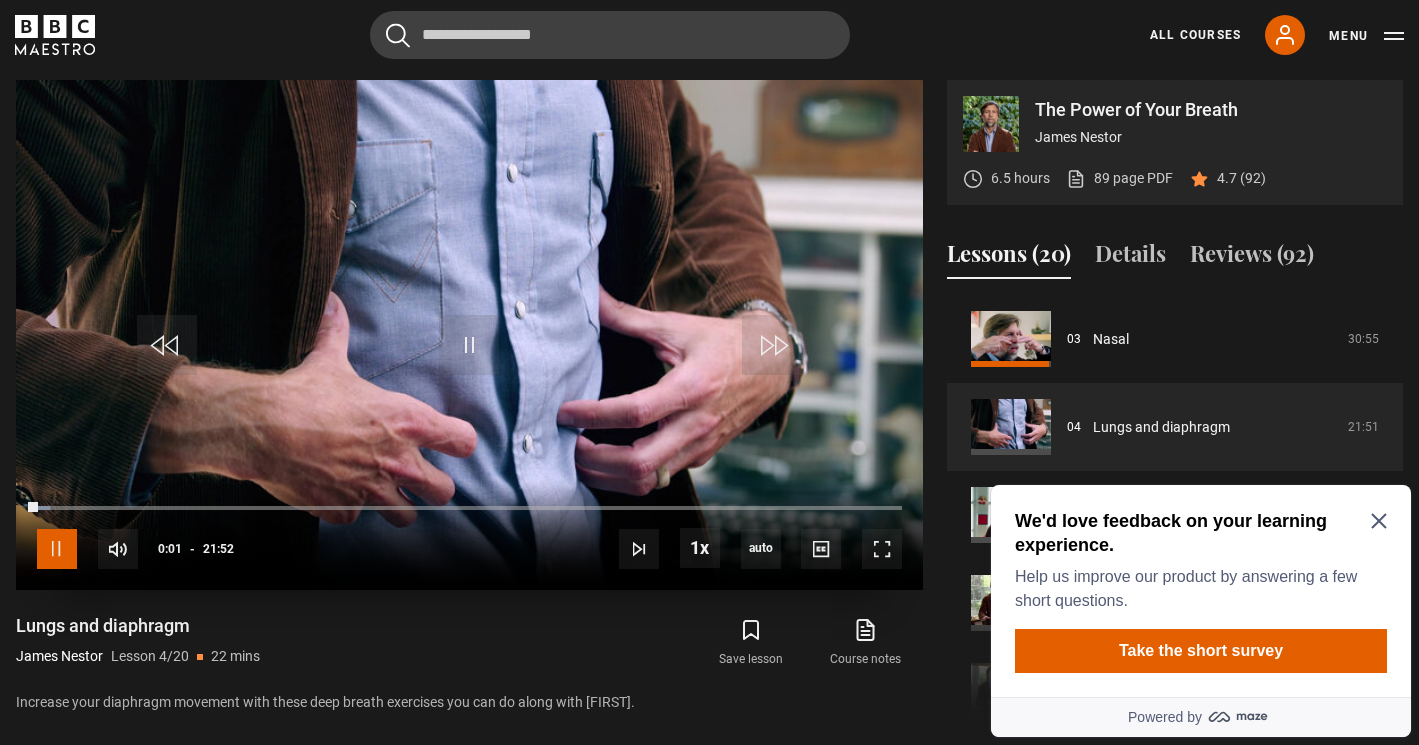 click at bounding box center [57, 549] 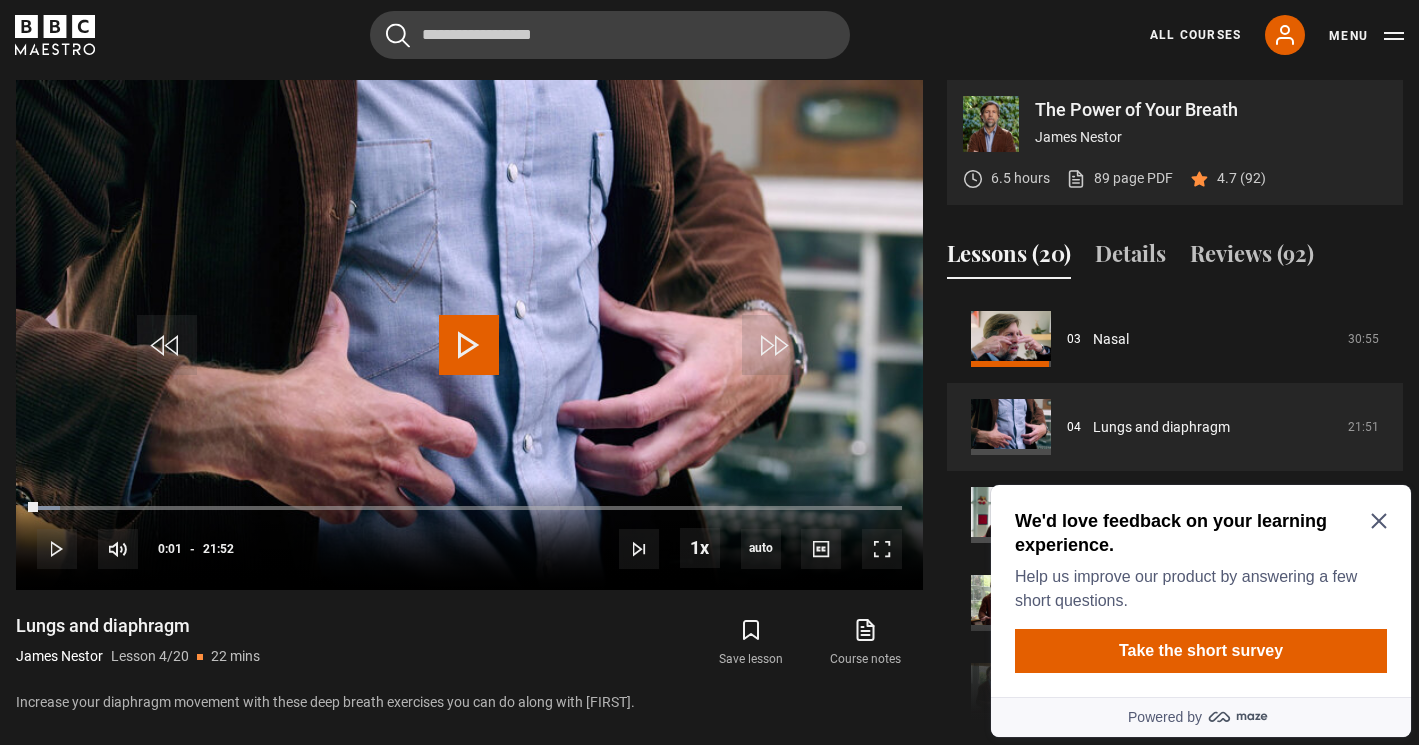 click 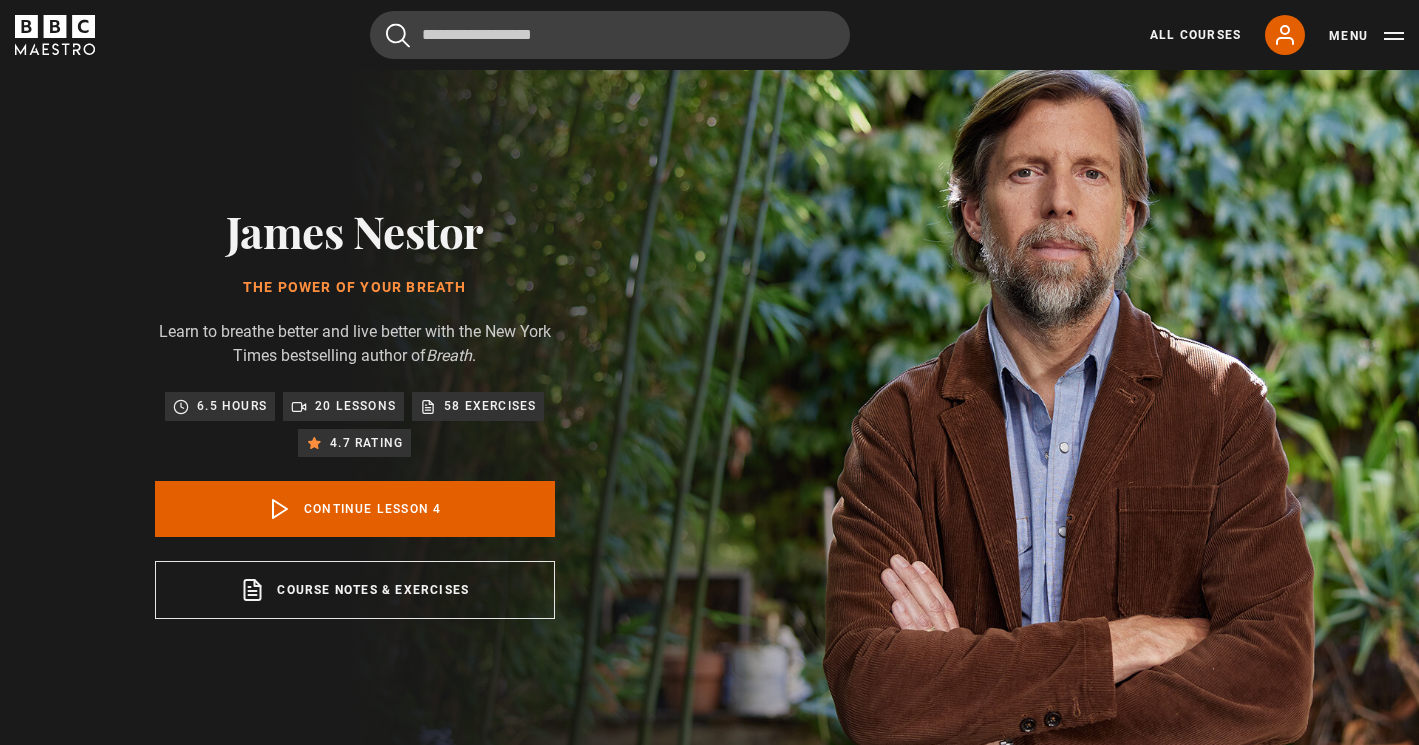 scroll, scrollTop: 30, scrollLeft: 0, axis: vertical 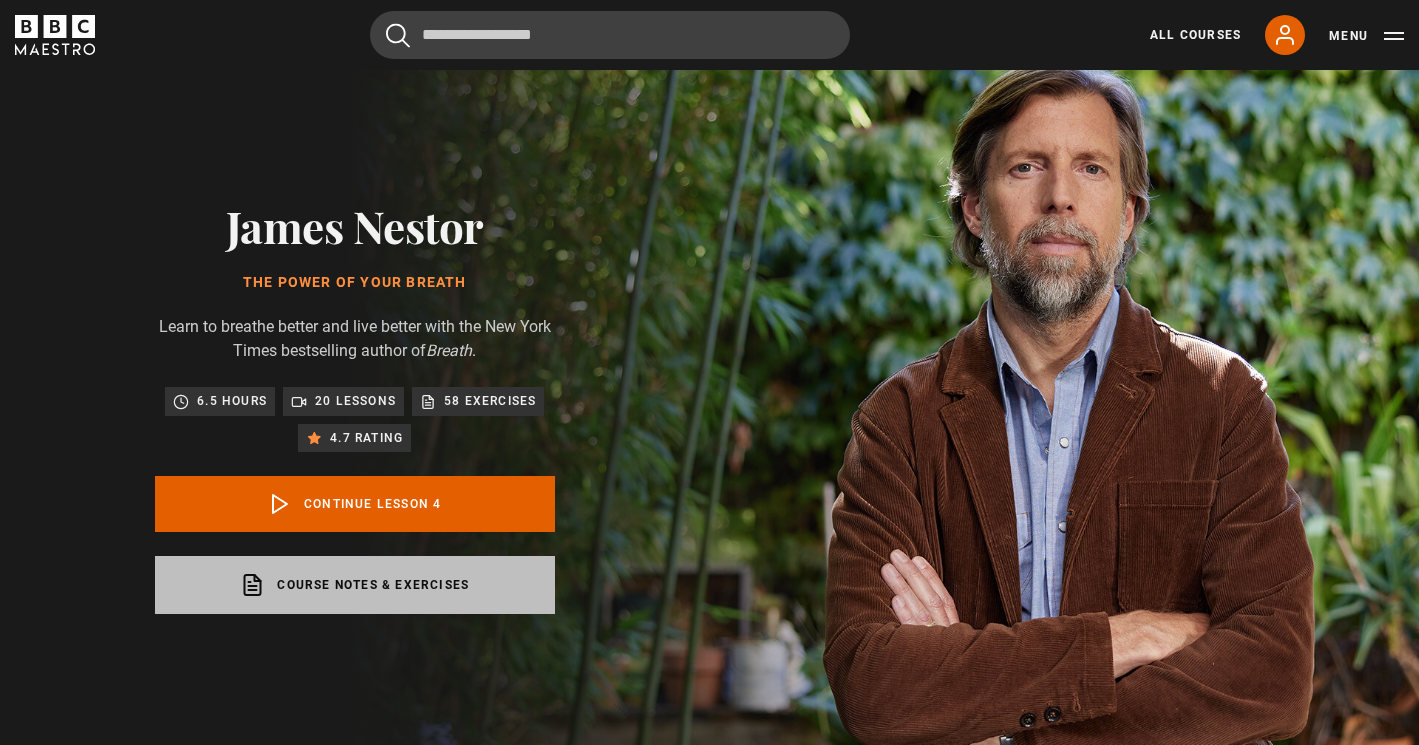 click on "Course notes & exercises
opens in a new tab" at bounding box center (355, 585) 